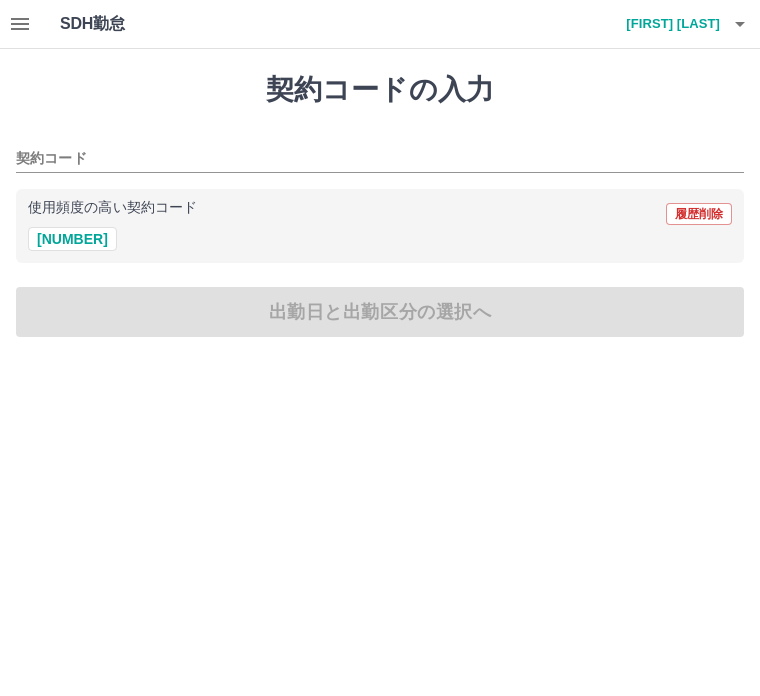 scroll, scrollTop: 0, scrollLeft: 0, axis: both 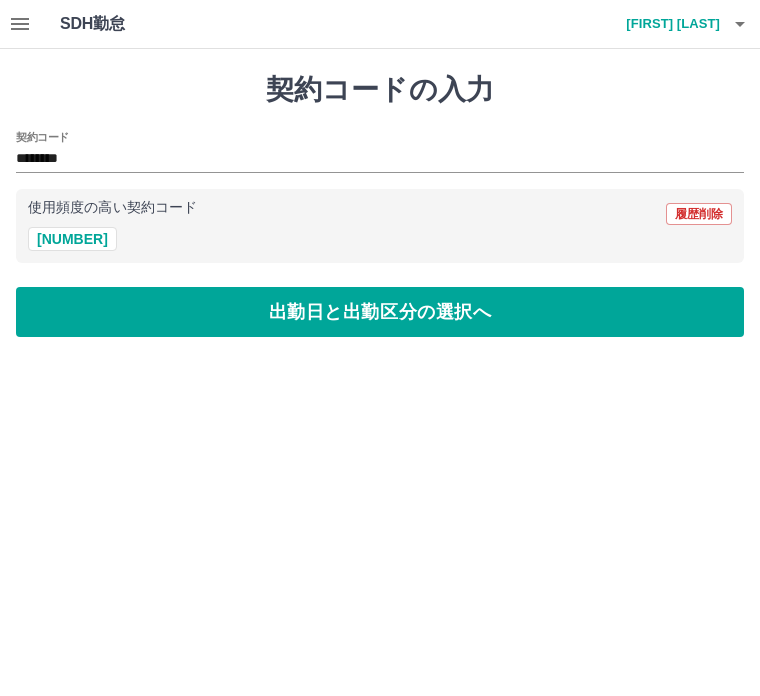click on "出勤日と出勤区分の選択へ" at bounding box center [380, 312] 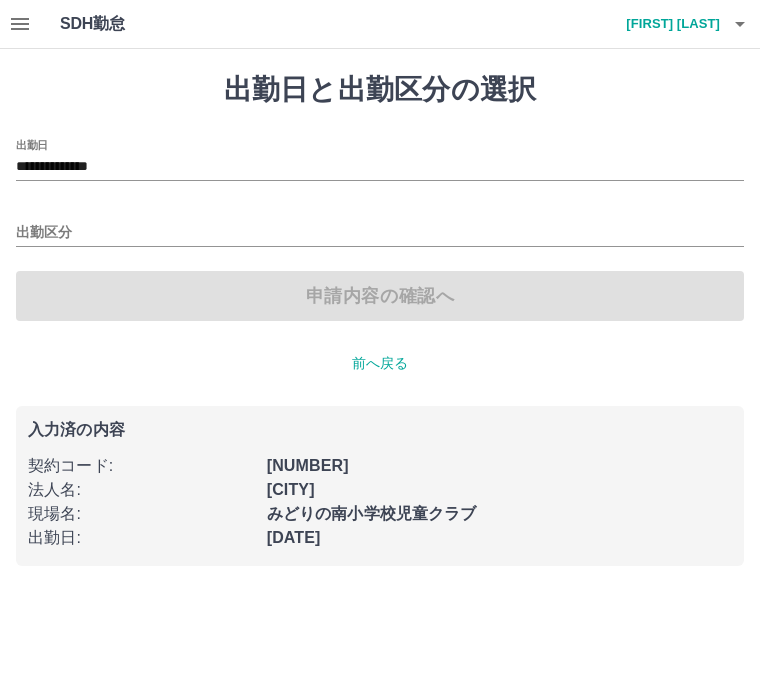 click on "出勤区分" at bounding box center [380, 233] 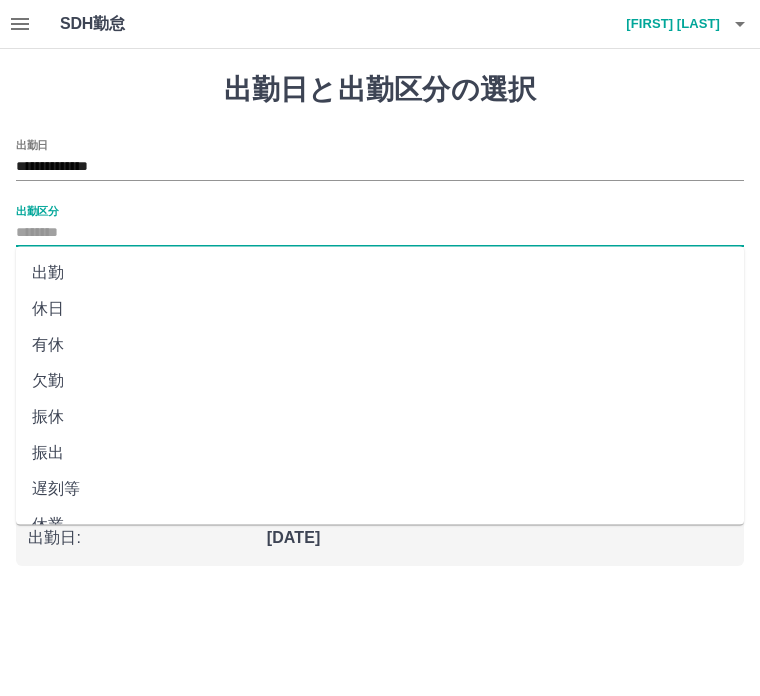click on "出勤" at bounding box center [380, 273] 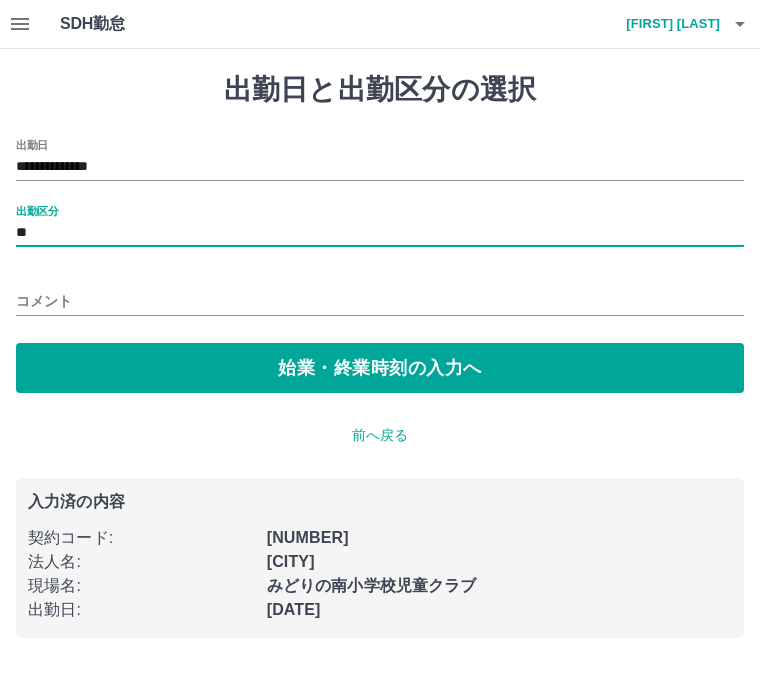 click on "**" at bounding box center (380, 233) 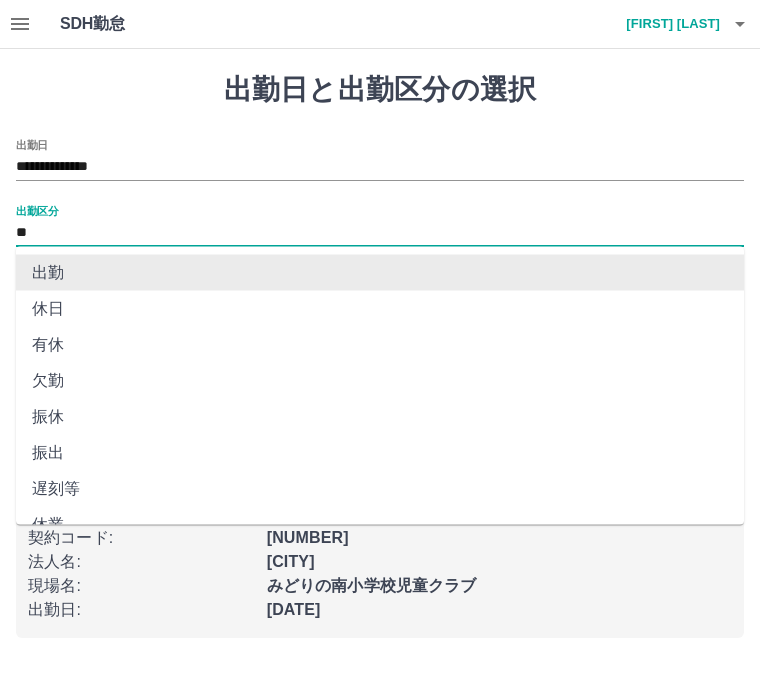 click on "出勤" at bounding box center (380, 273) 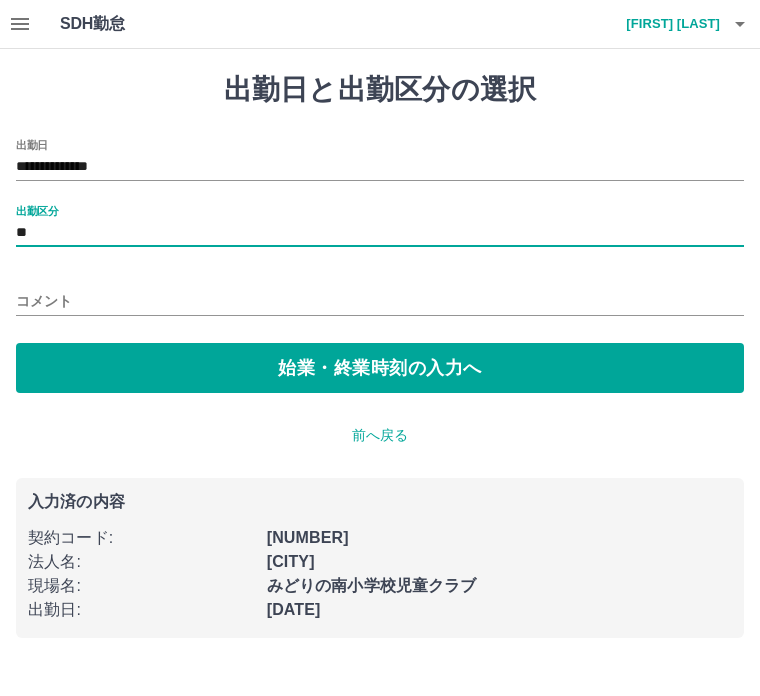 click on "始業・終業時刻の入力へ" at bounding box center [380, 368] 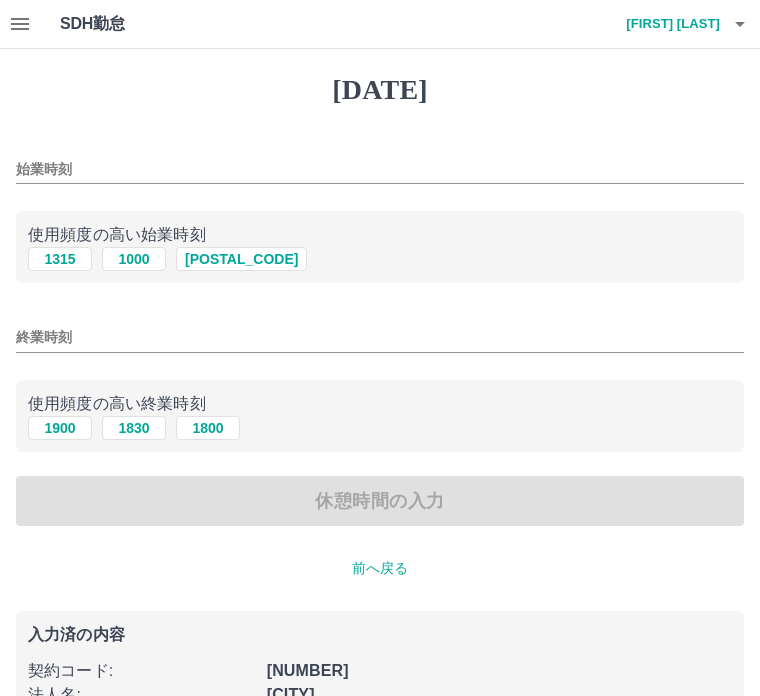 click on "1315" at bounding box center [60, 259] 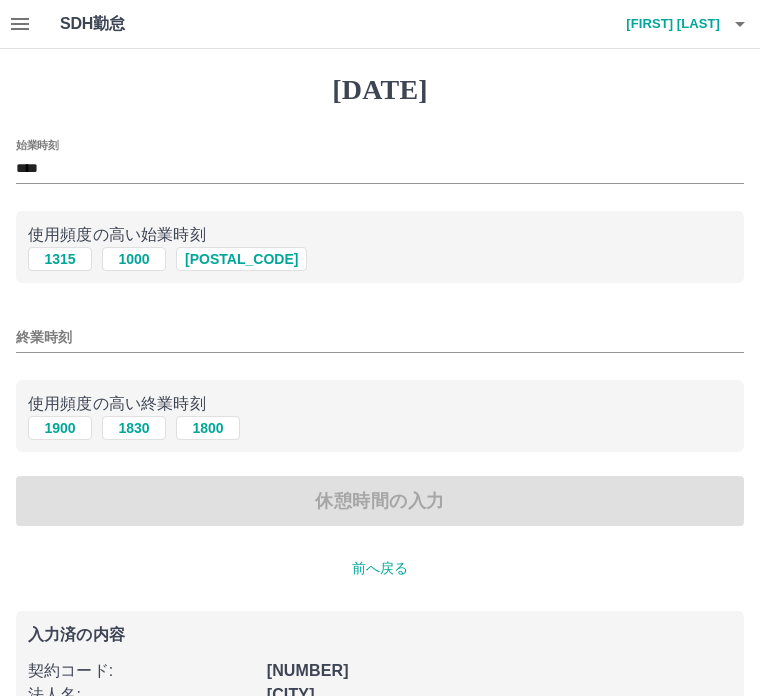 click on "1900" at bounding box center (60, 259) 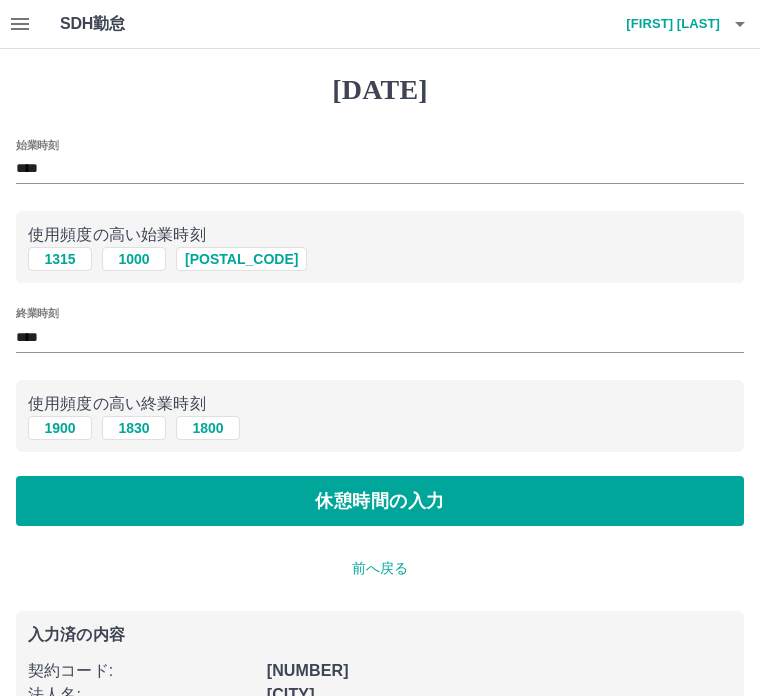click on "休憩時間の入力" at bounding box center (380, 501) 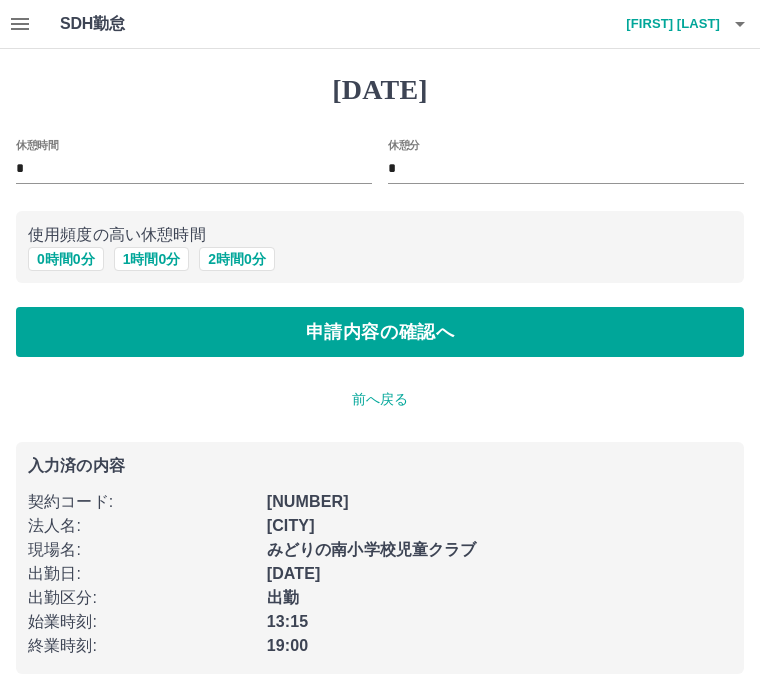 click on "0 時間 0 分" at bounding box center [66, 259] 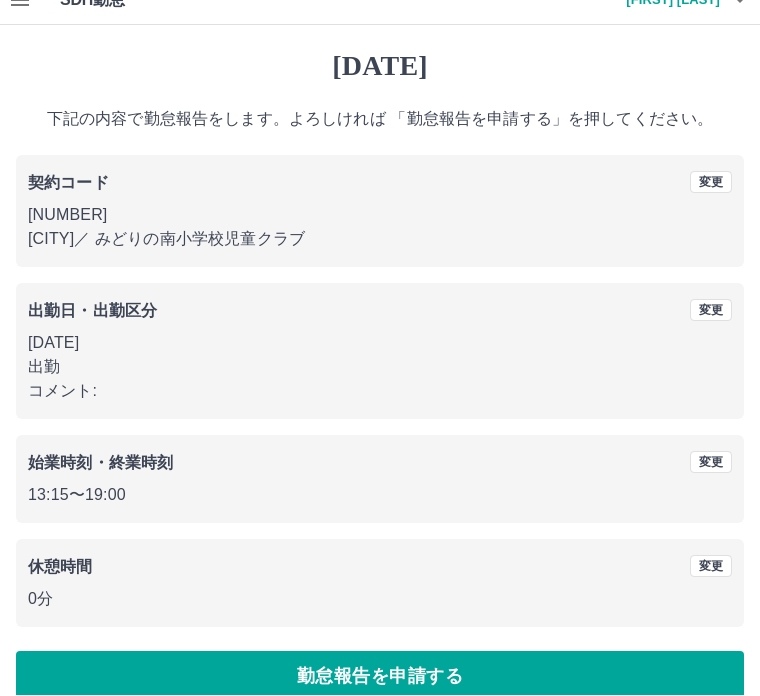 scroll, scrollTop: 52, scrollLeft: 0, axis: vertical 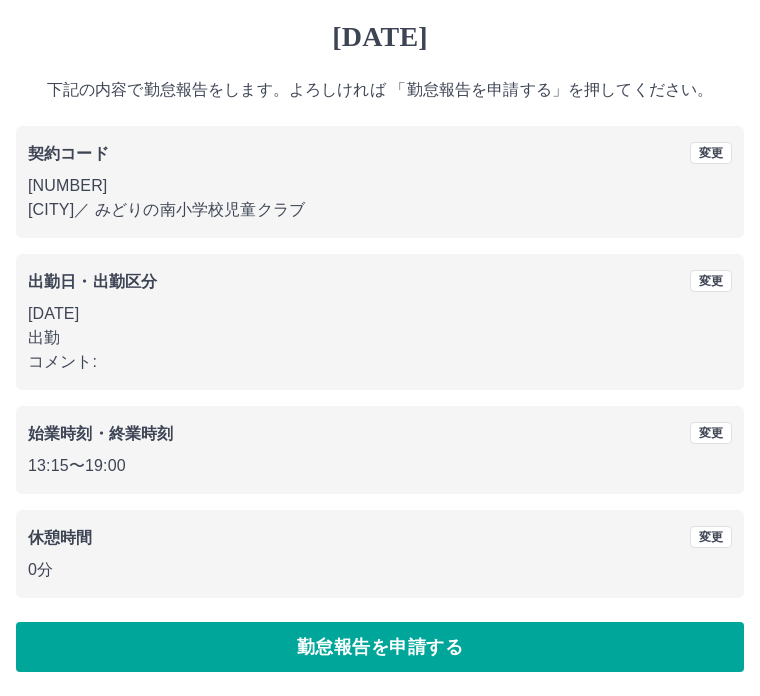 click on "勤怠報告を申請する" at bounding box center [380, 648] 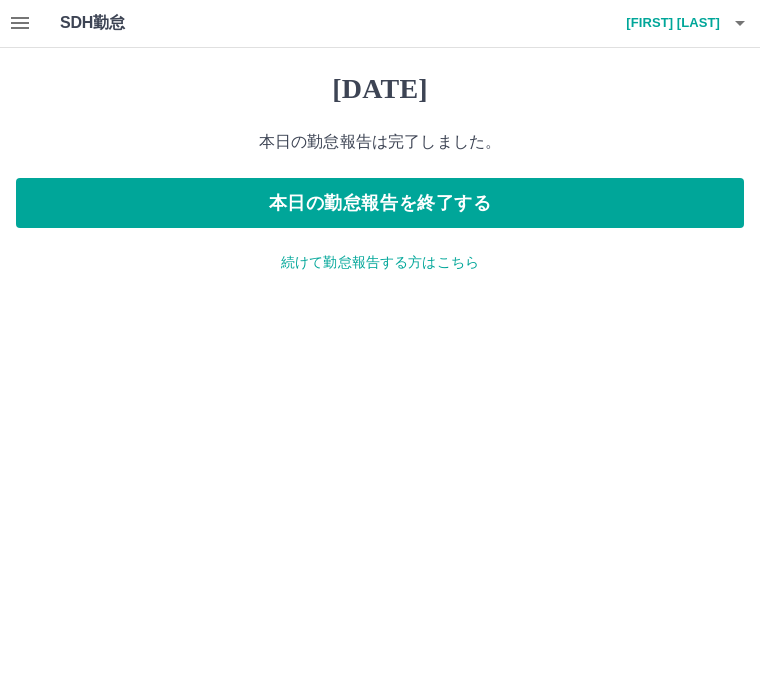 scroll, scrollTop: 0, scrollLeft: 0, axis: both 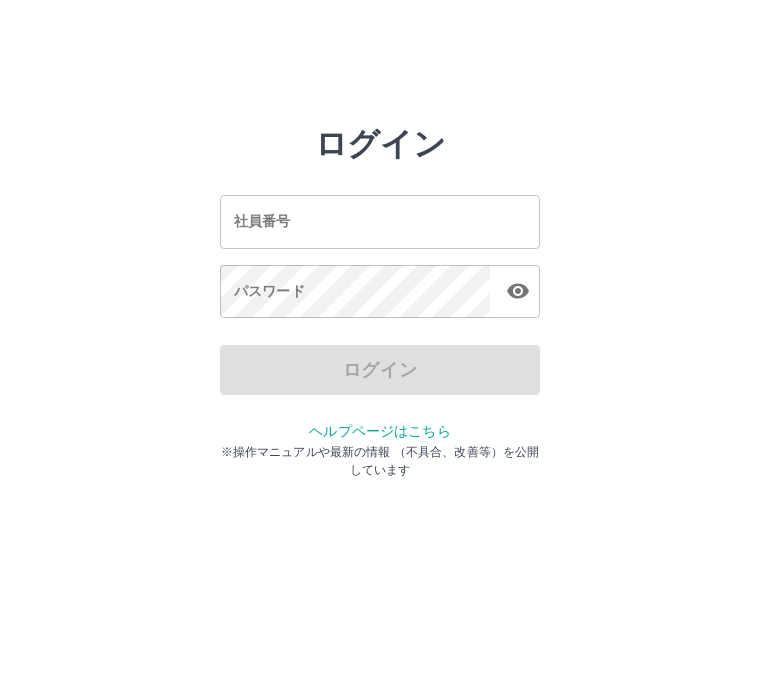 click on "社員番号" at bounding box center (380, 222) 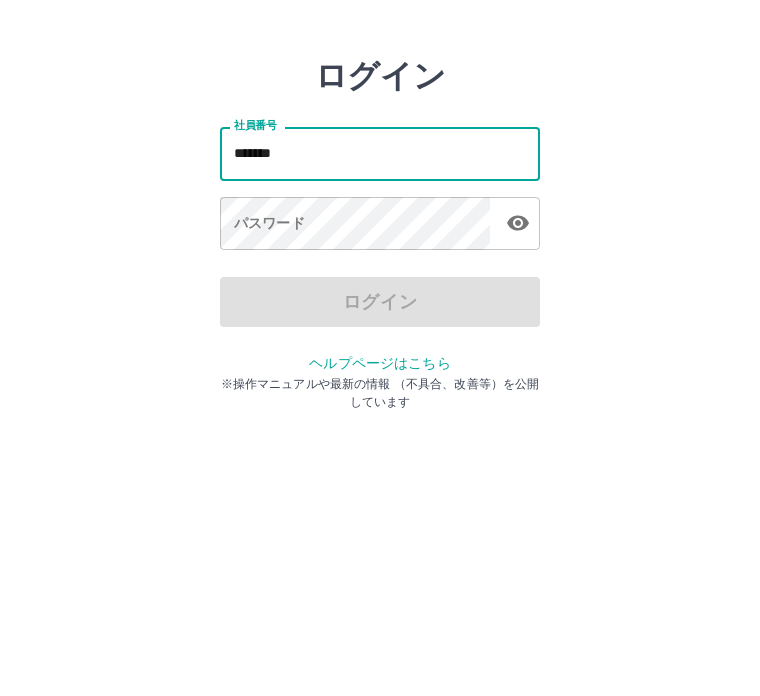 type on "*******" 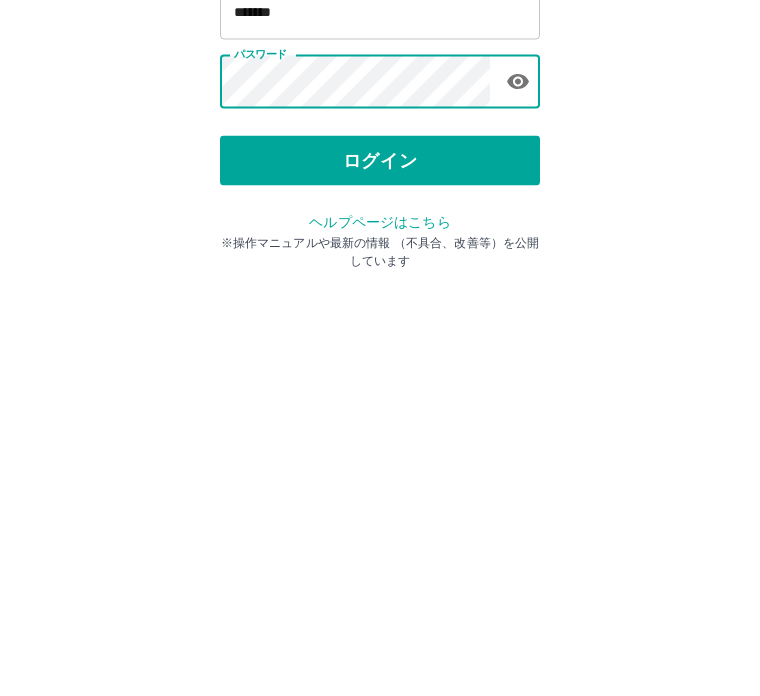 click on "ログイン" at bounding box center [380, 371] 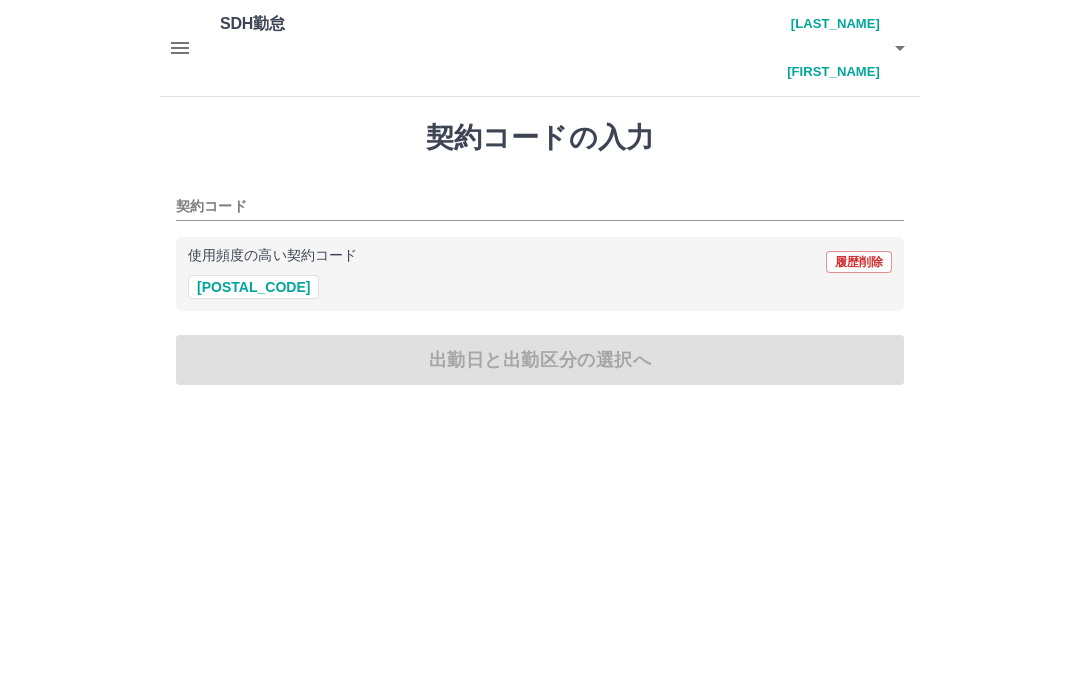 scroll, scrollTop: 0, scrollLeft: 0, axis: both 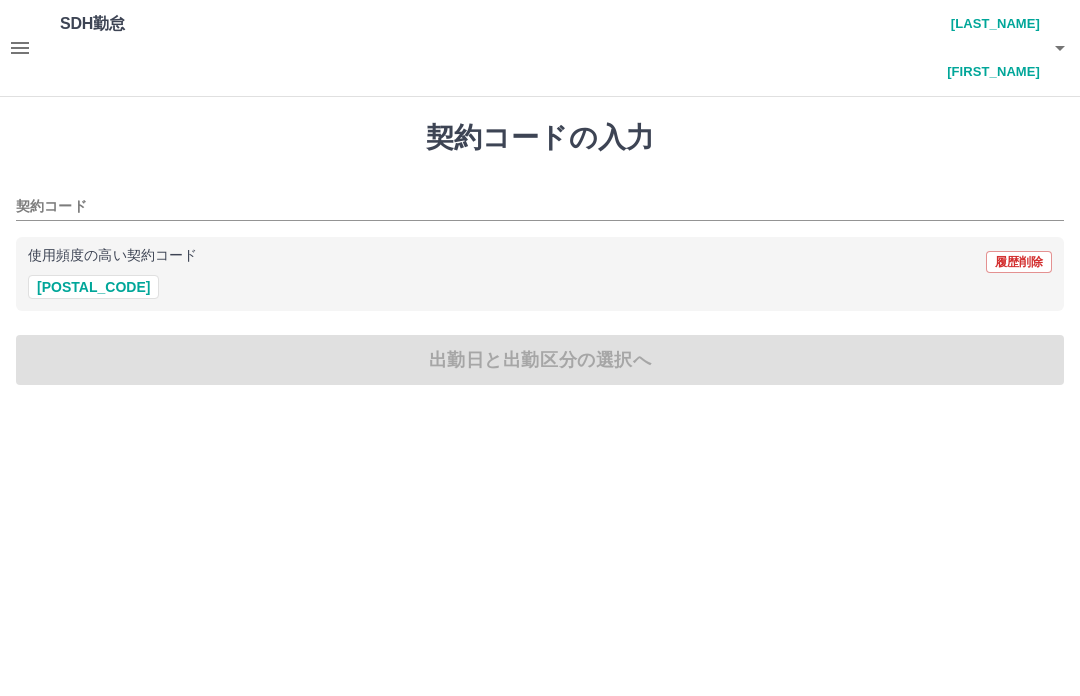click on "[NUMBER]" at bounding box center [93, 287] 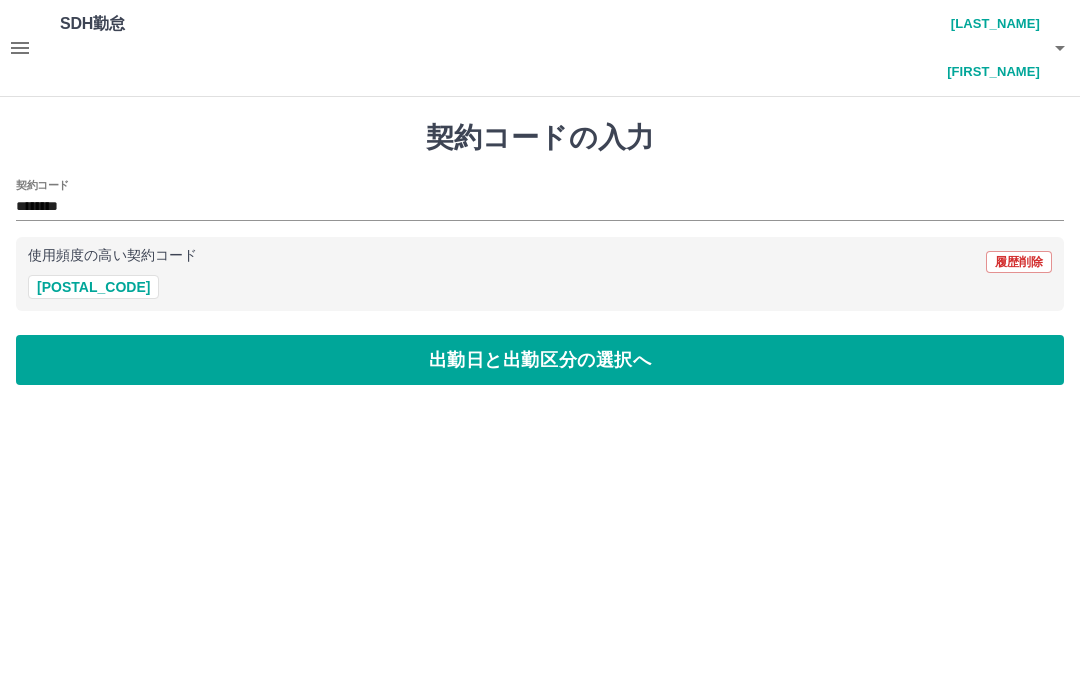 click on "出勤日と出勤区分の選択へ" at bounding box center (540, 360) 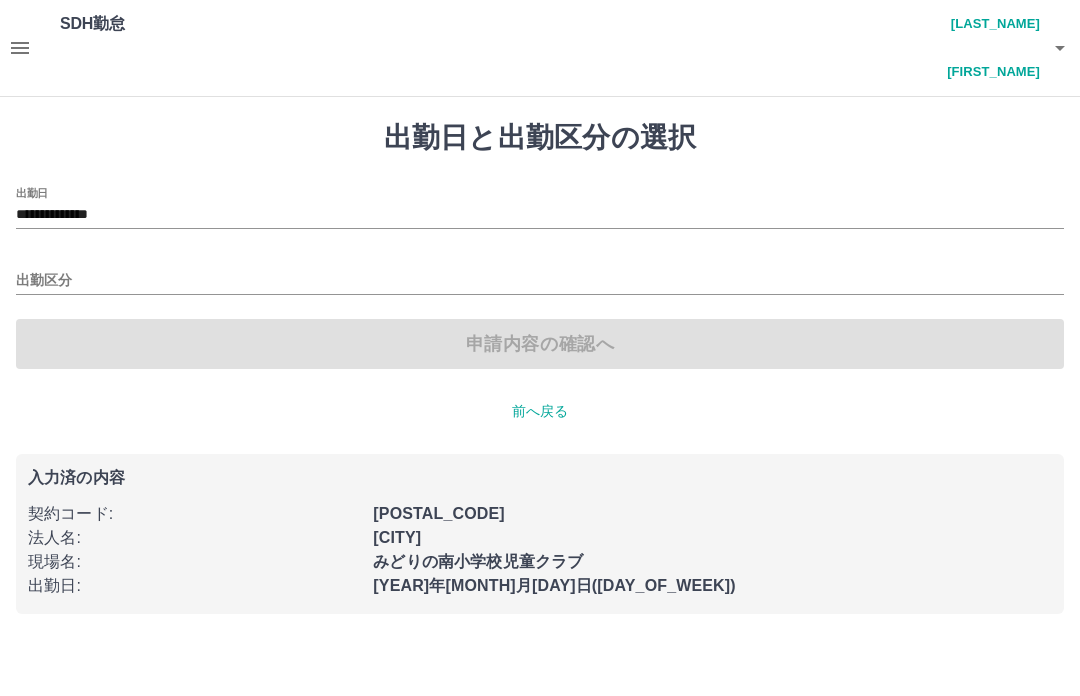 click on "出勤区分" at bounding box center [540, 281] 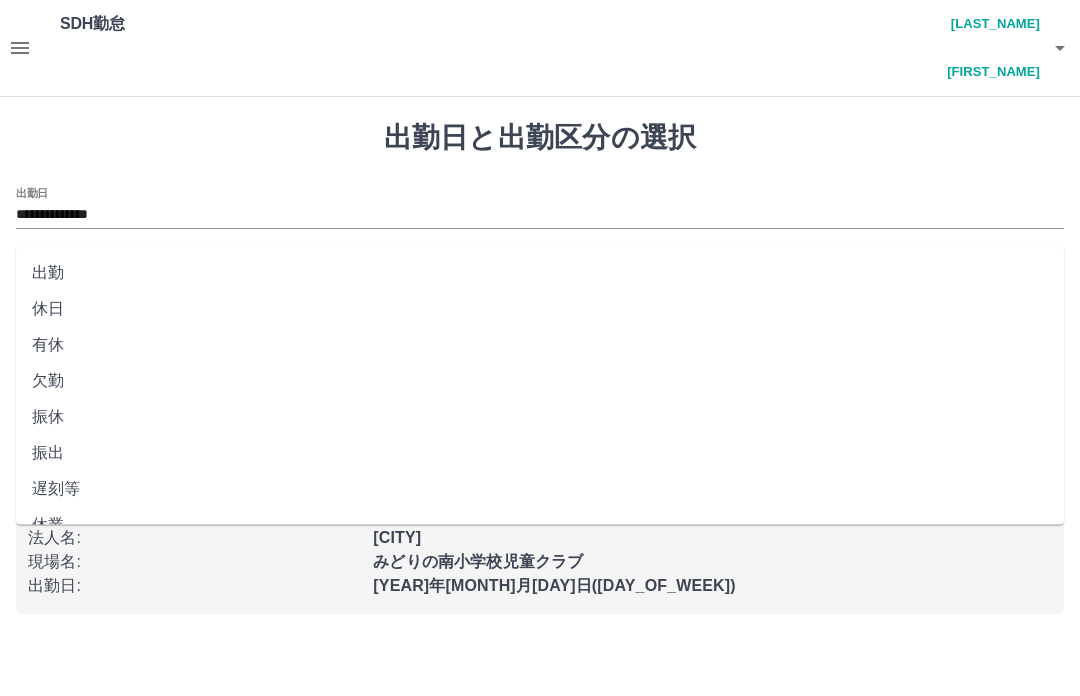 click on "出勤" at bounding box center [540, 273] 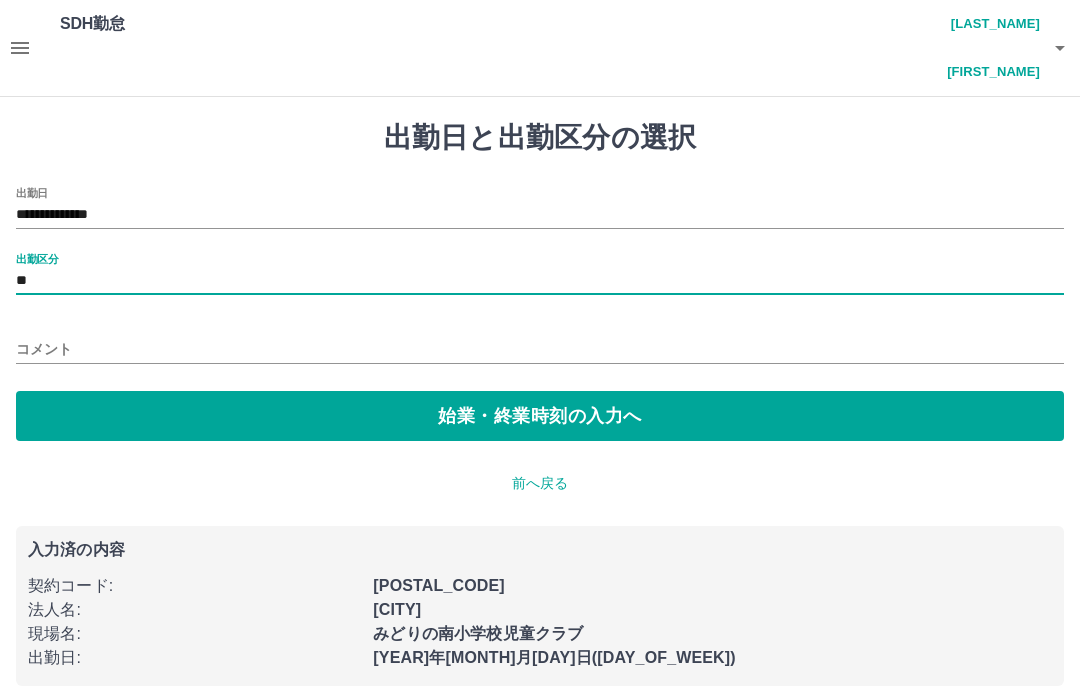 click on "始業・終業時刻の入力へ" at bounding box center (540, 416) 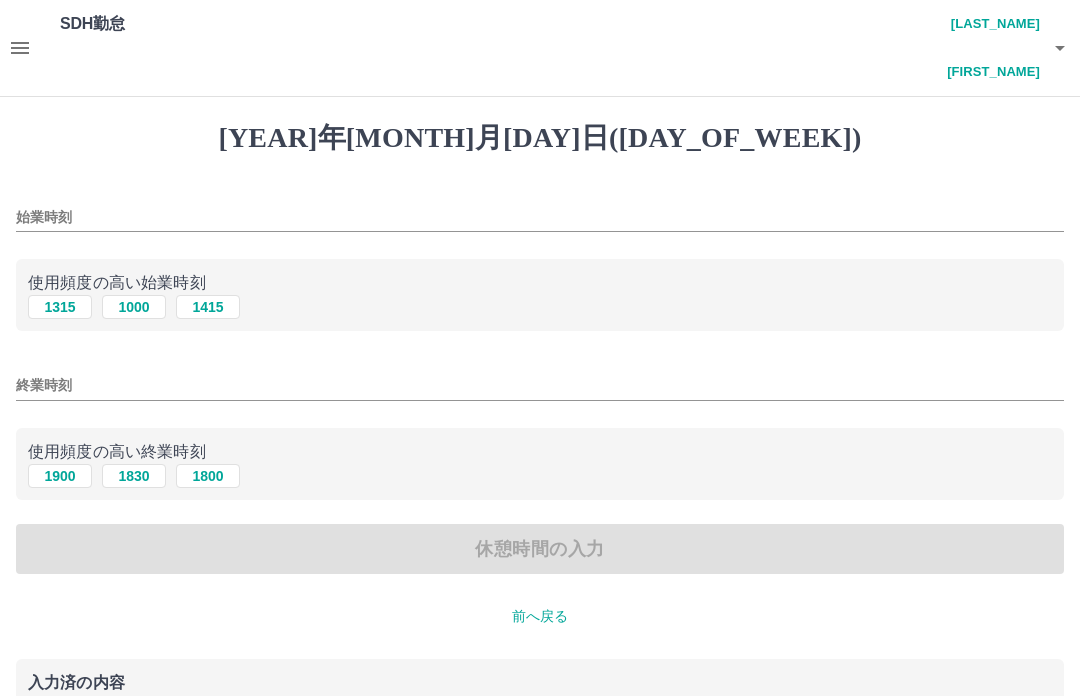 click on "1315" at bounding box center [60, 307] 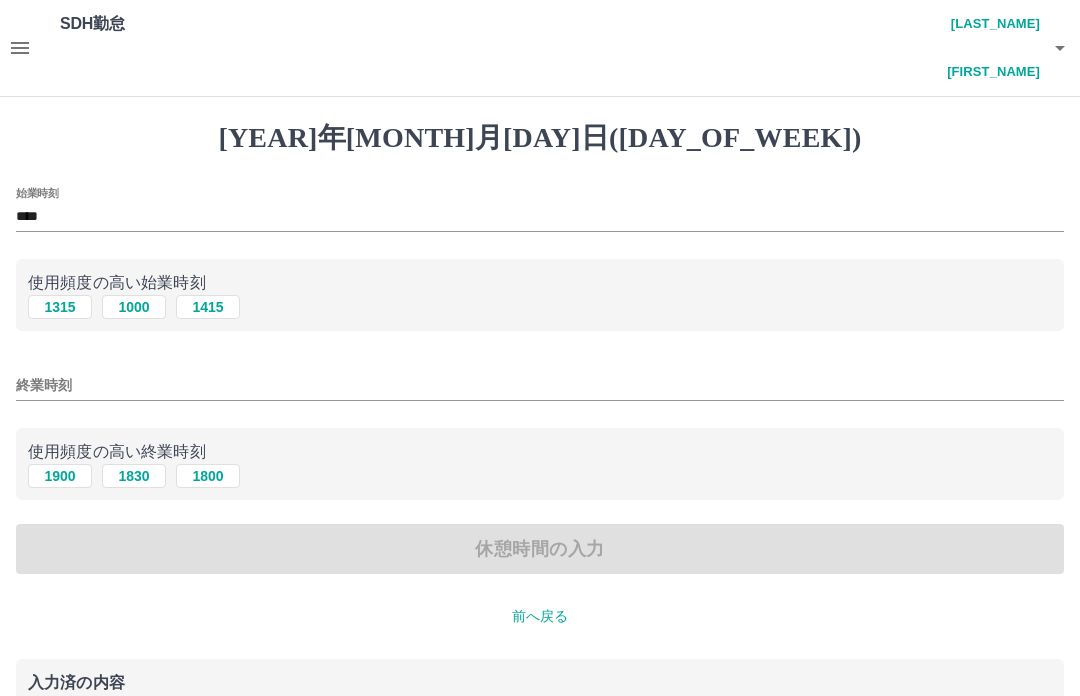 click on "1900" at bounding box center [60, 307] 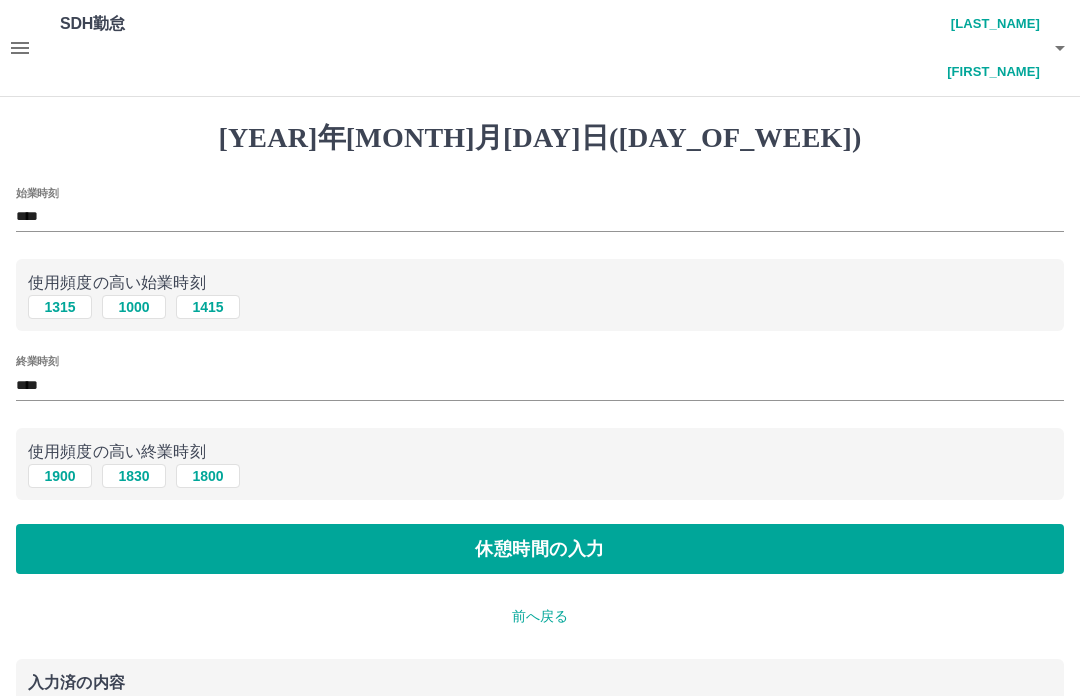 click on "休憩時間の入力" at bounding box center [540, 549] 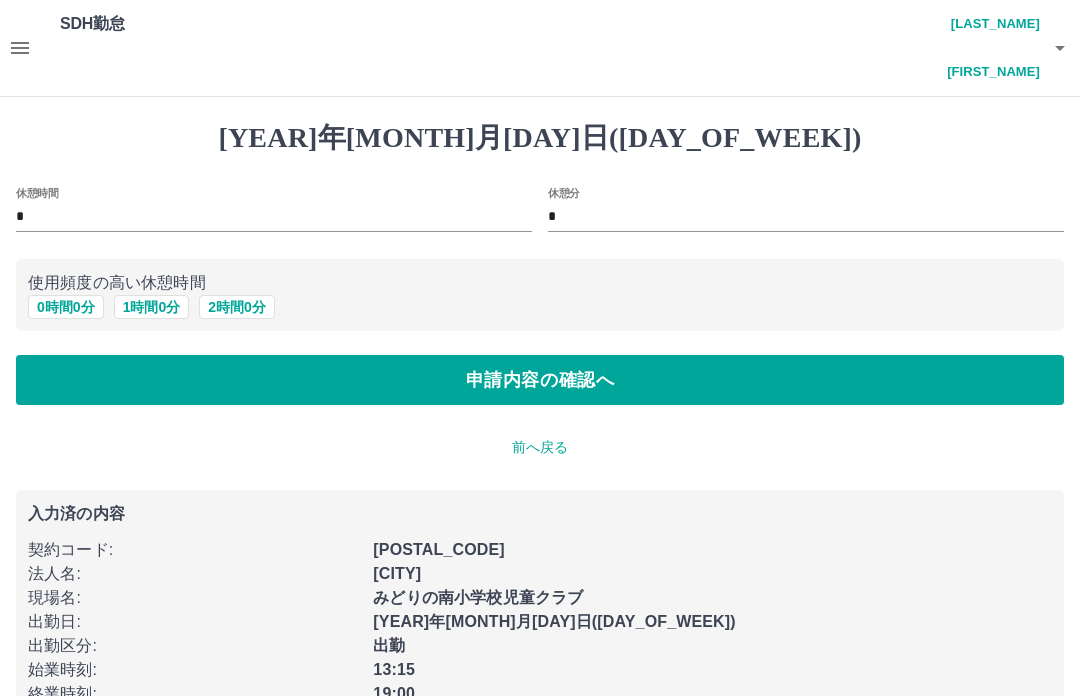 click on "0 時間 0 分" at bounding box center (66, 307) 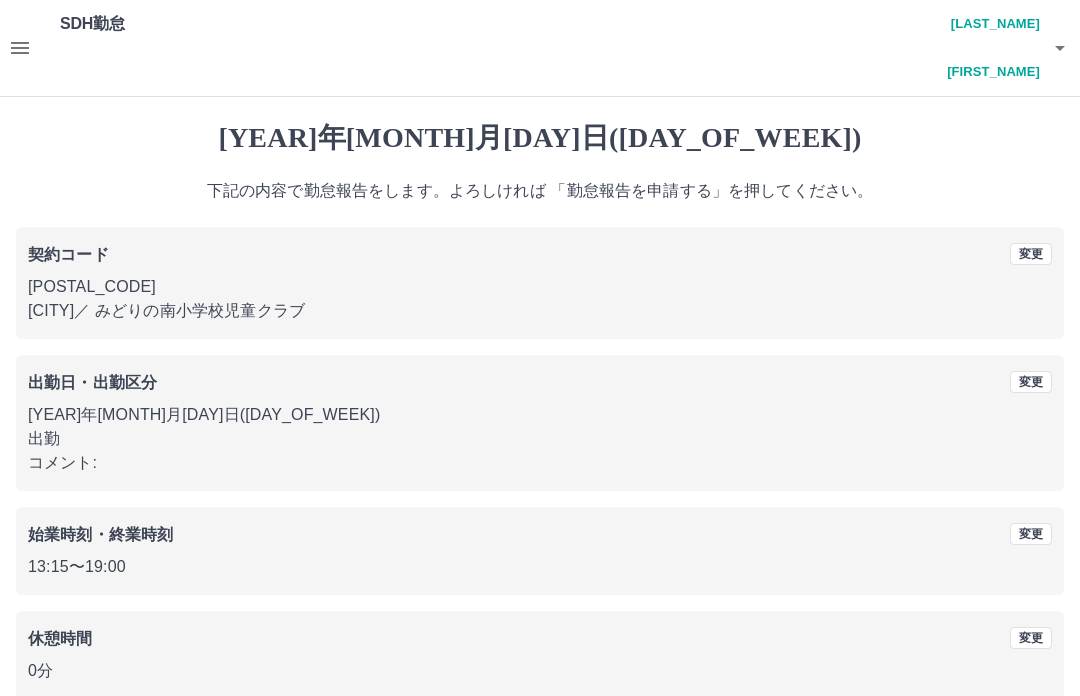 scroll, scrollTop: 52, scrollLeft: 0, axis: vertical 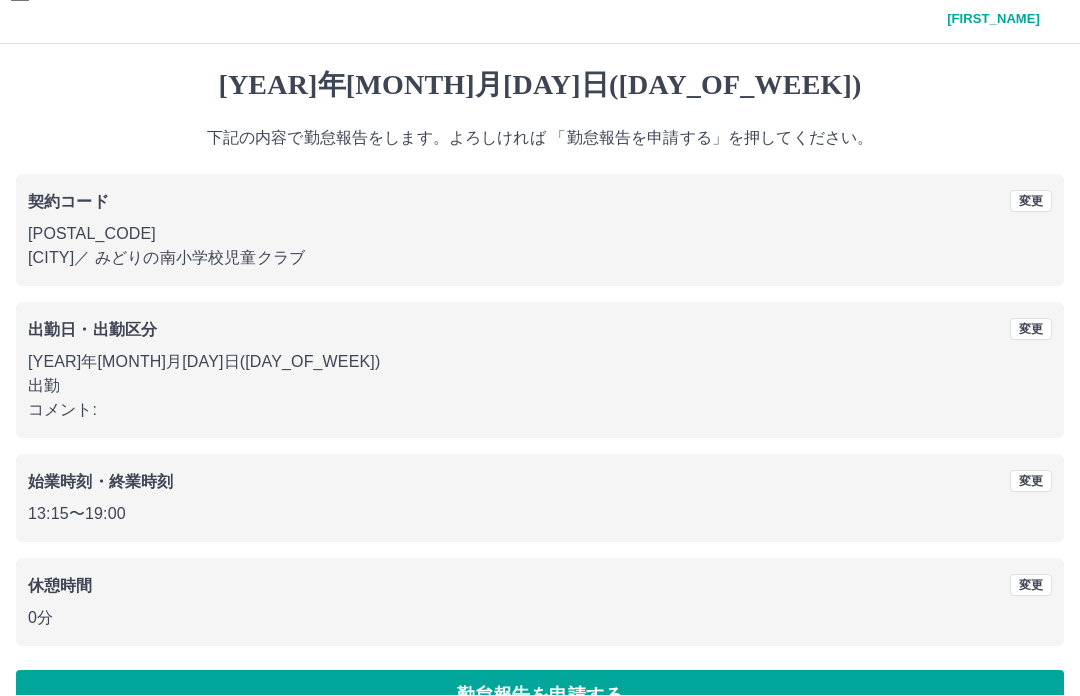 click on "勤怠報告を申請する" at bounding box center (540, 696) 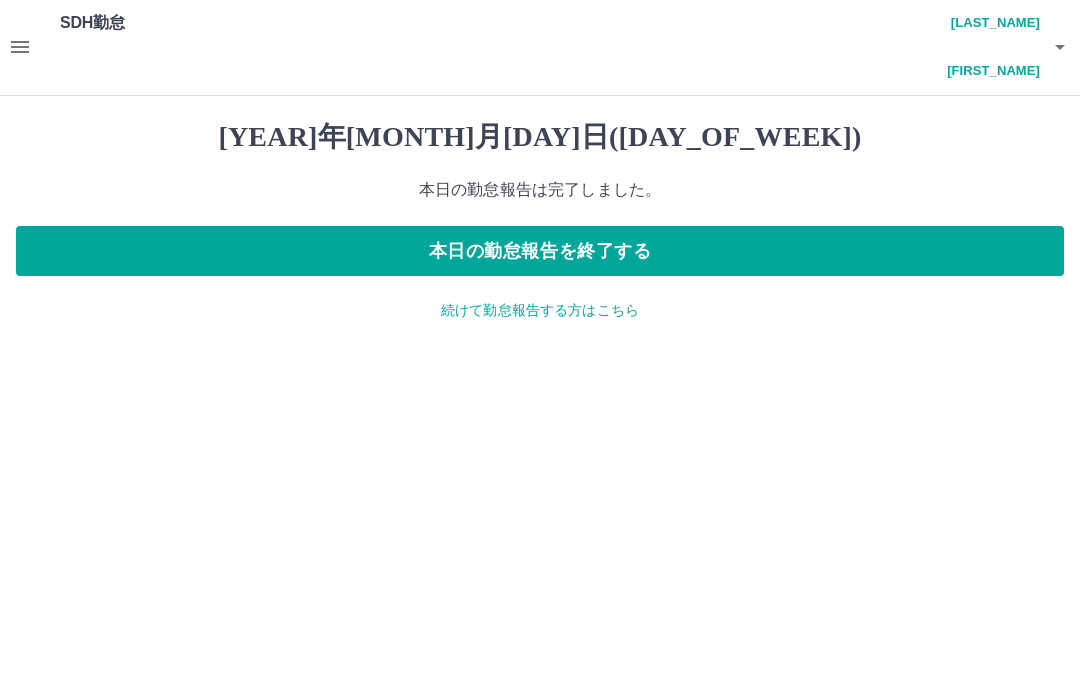 click on "本日の勤怠報告を終了する" at bounding box center (540, 252) 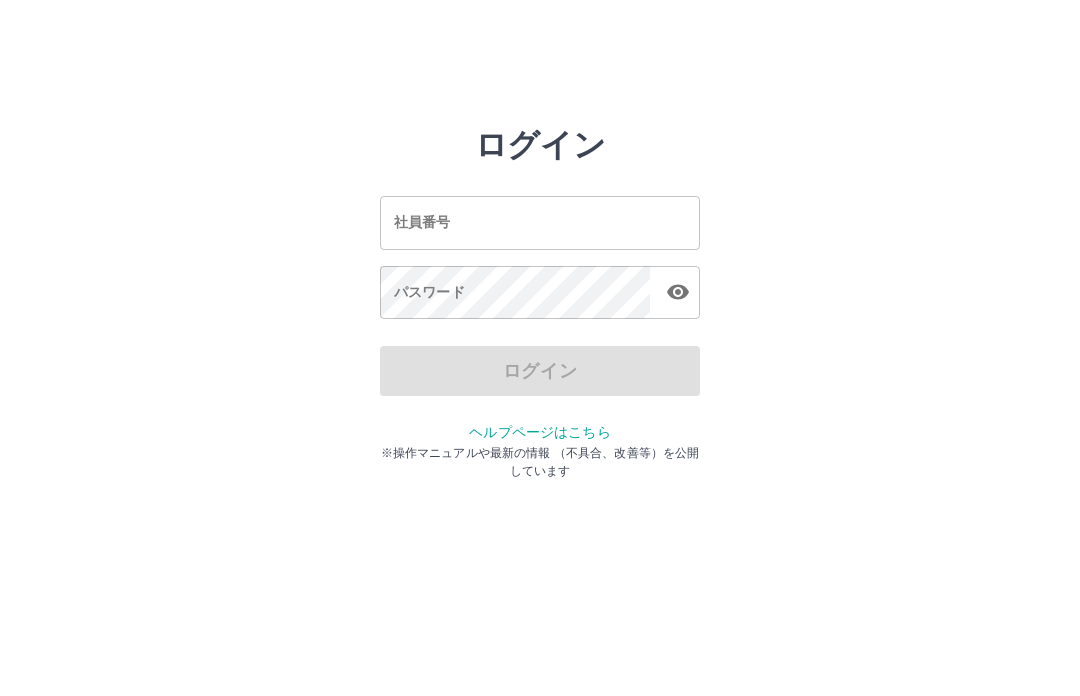scroll, scrollTop: 0, scrollLeft: 0, axis: both 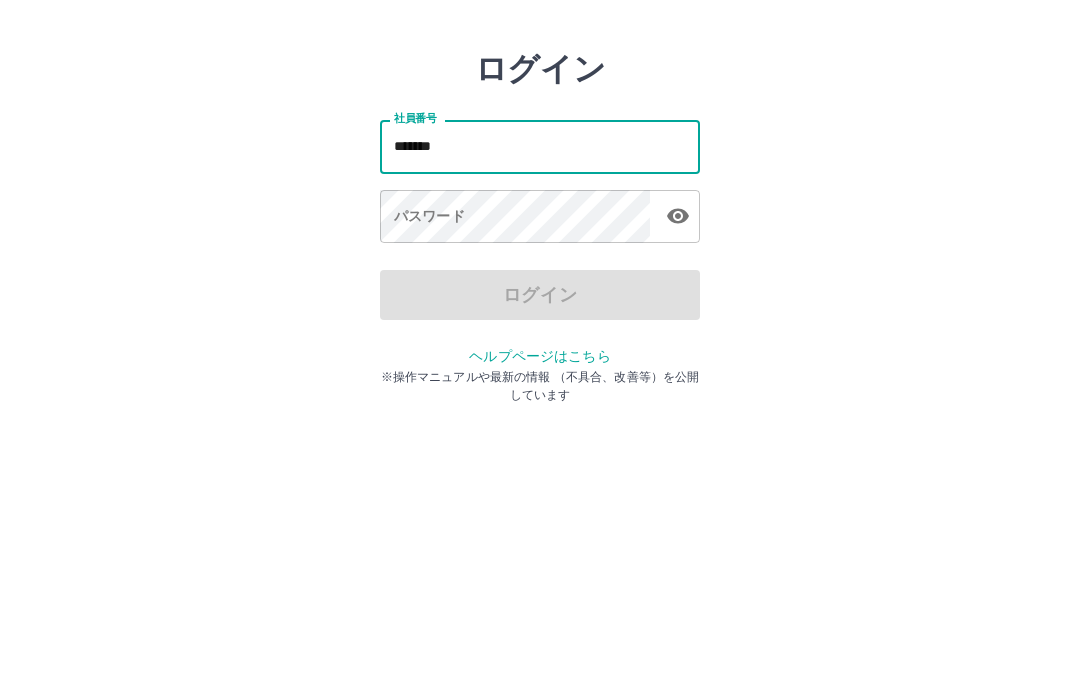 type on "*******" 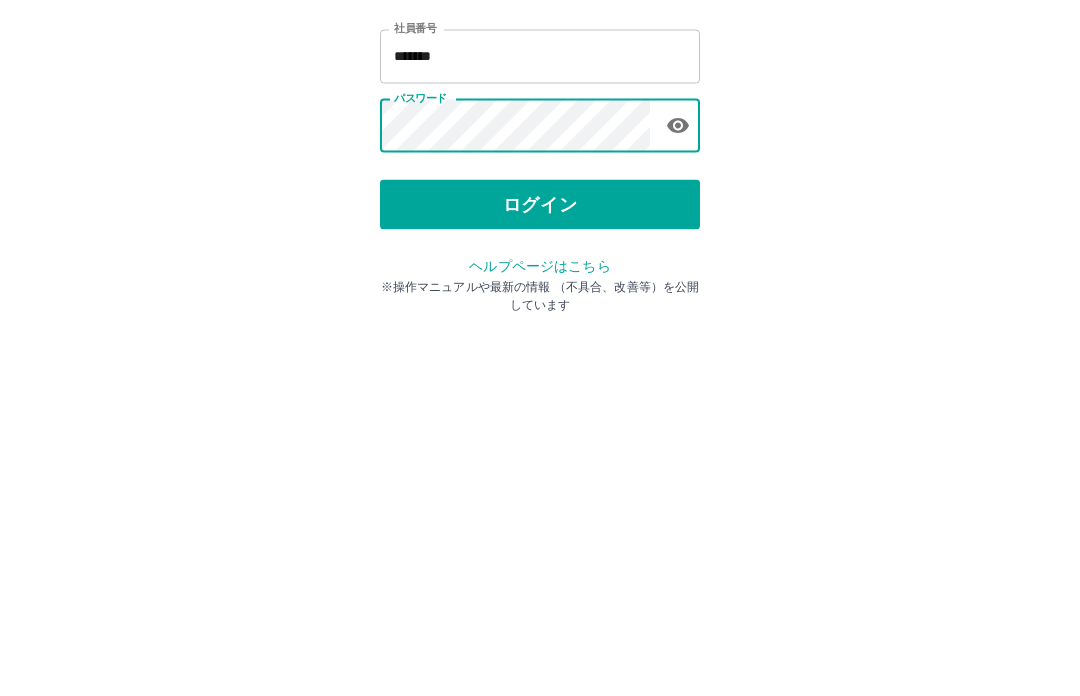 click on "ログイン" at bounding box center [540, 371] 